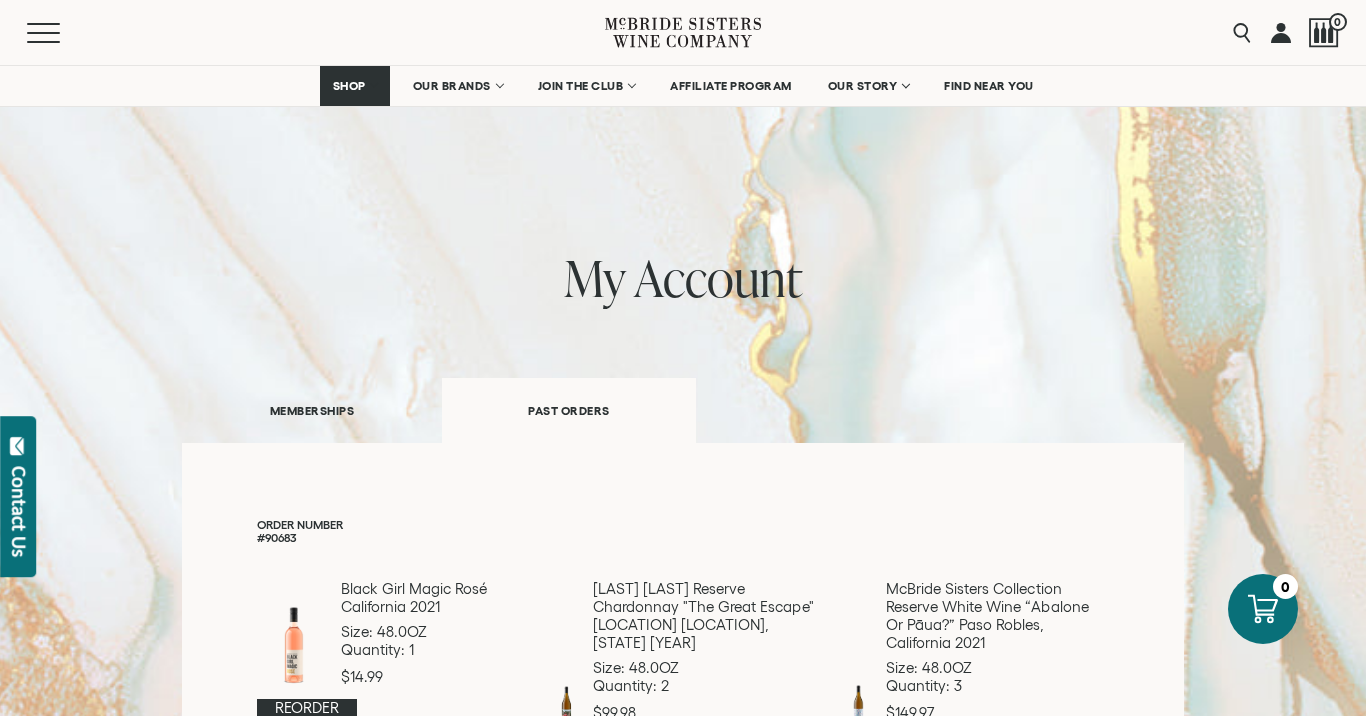 scroll, scrollTop: 232, scrollLeft: 0, axis: vertical 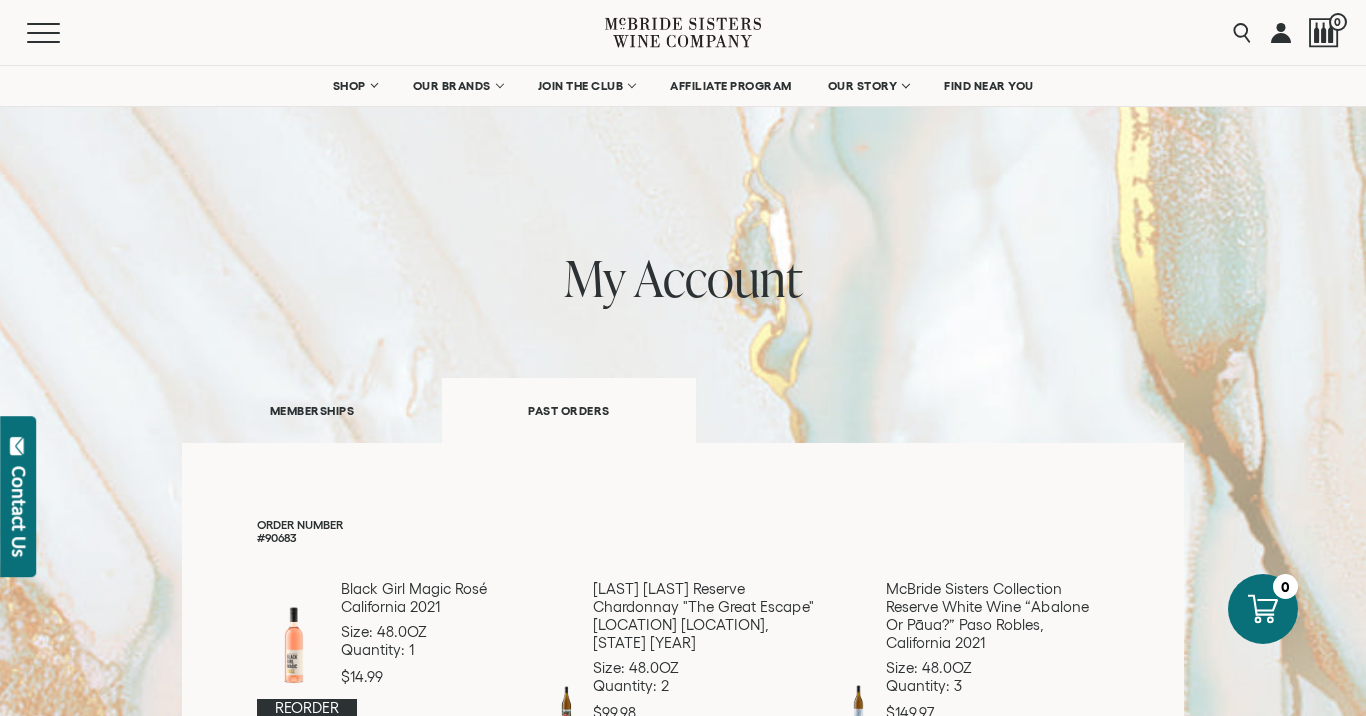 click 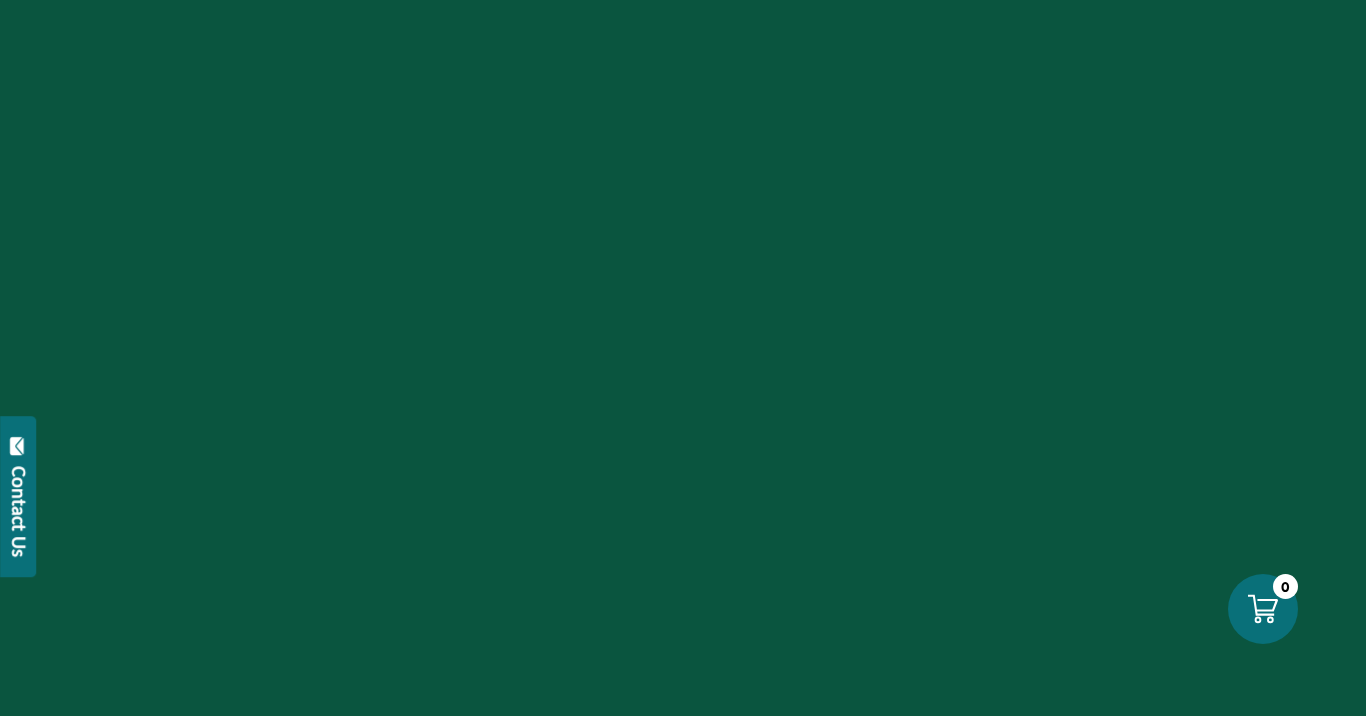 scroll, scrollTop: 0, scrollLeft: 0, axis: both 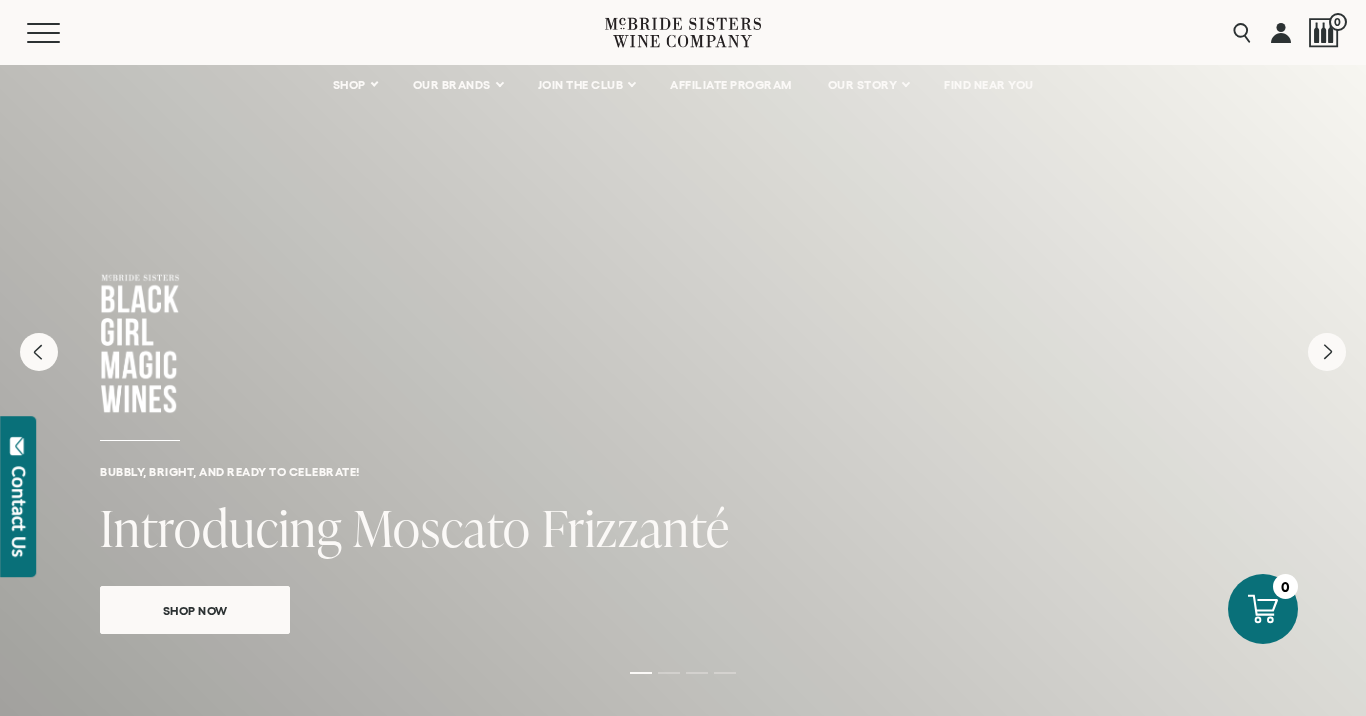 click at bounding box center [1281, 32] 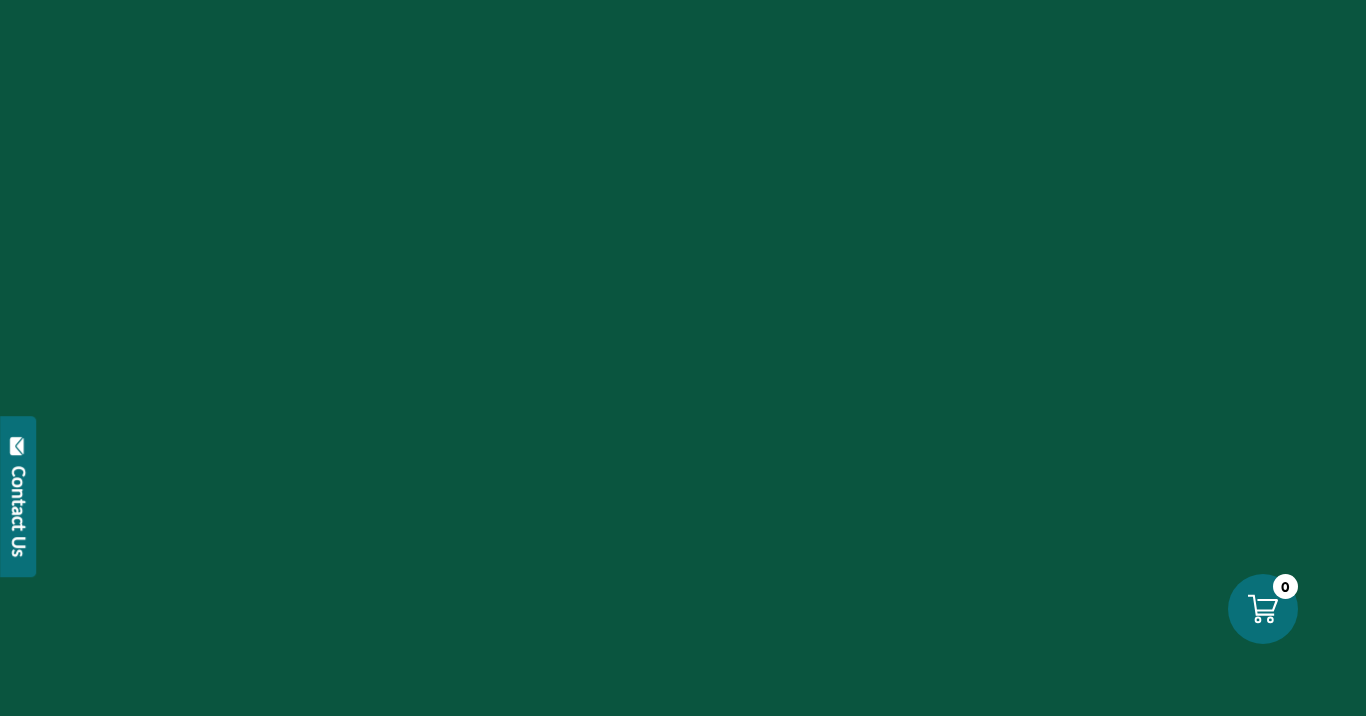 scroll, scrollTop: 0, scrollLeft: 0, axis: both 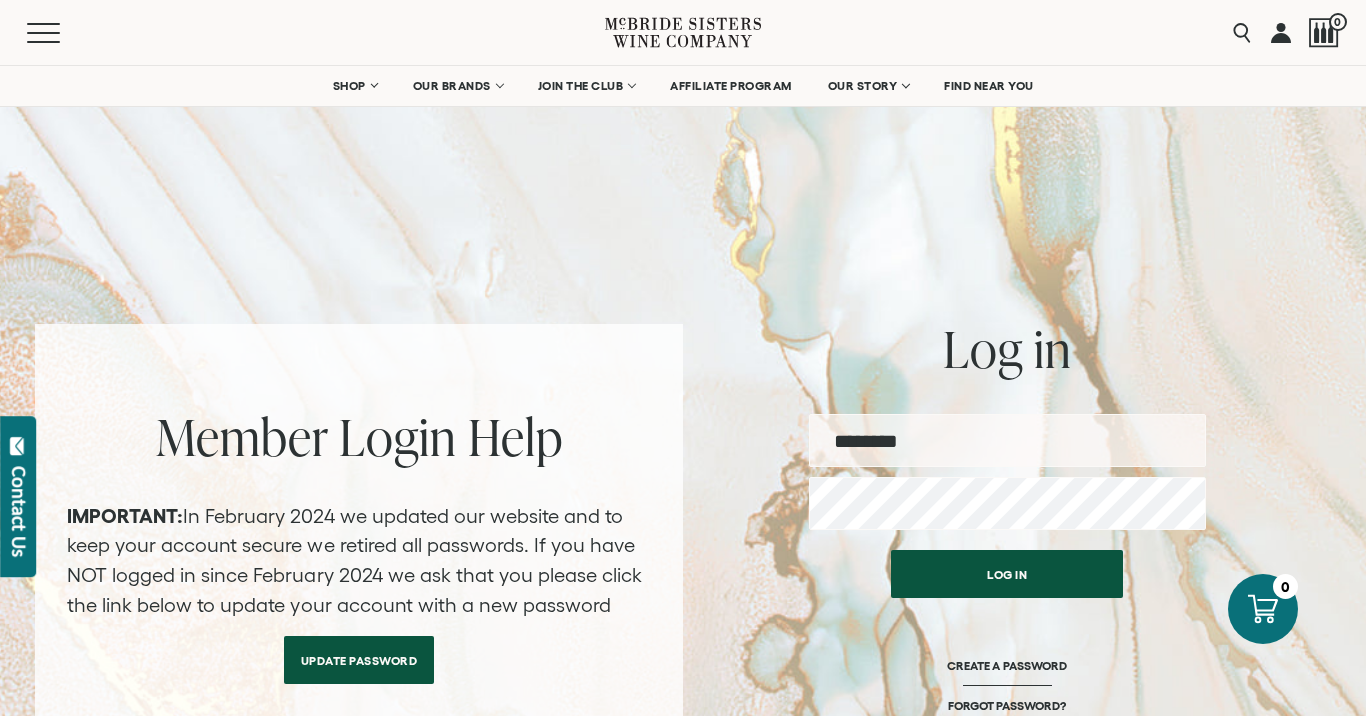 type on "**********" 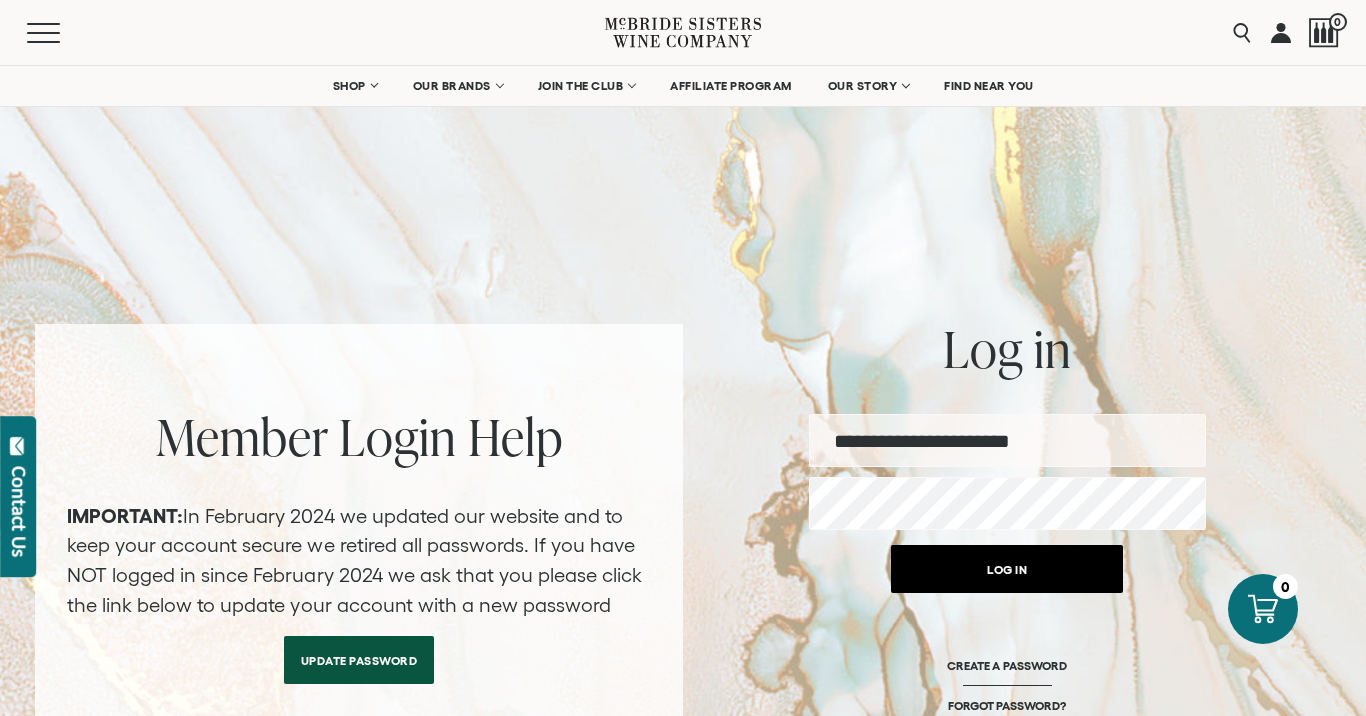 click on "Log in" at bounding box center [1007, 569] 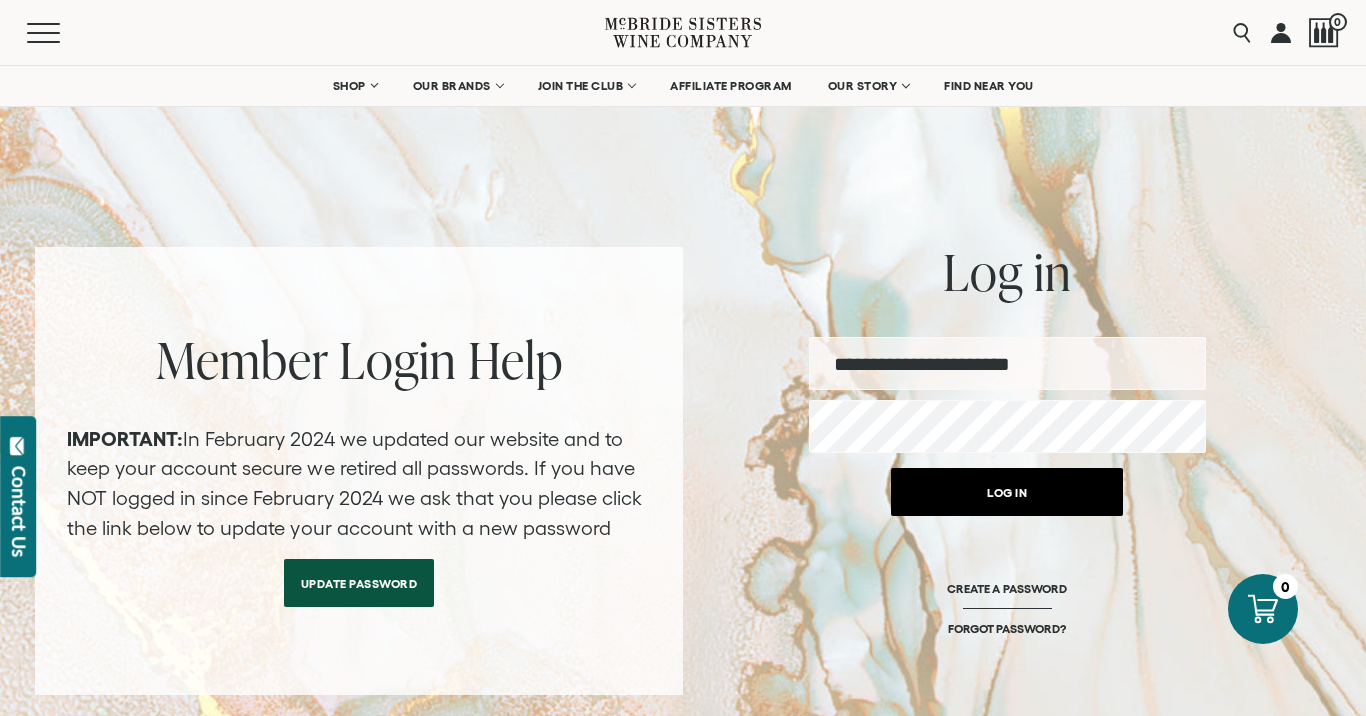 scroll, scrollTop: 78, scrollLeft: 0, axis: vertical 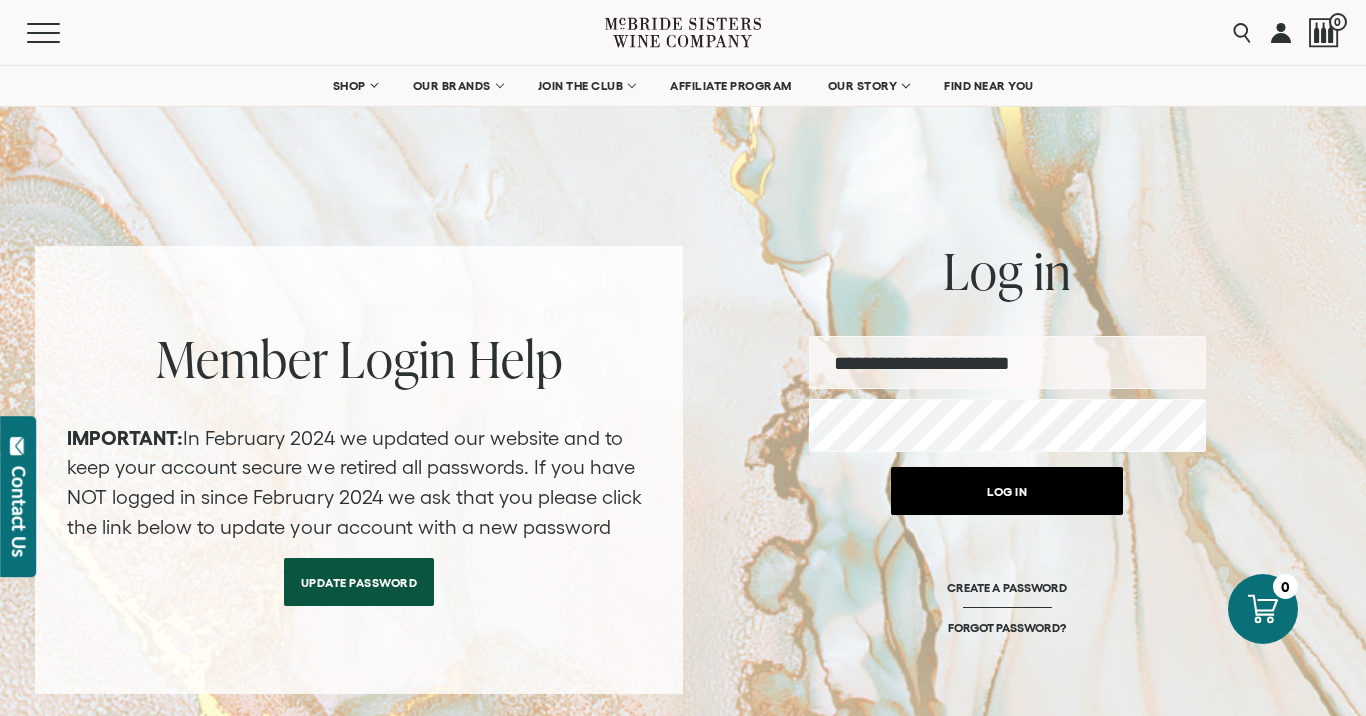 click on "Log in" at bounding box center (1007, 491) 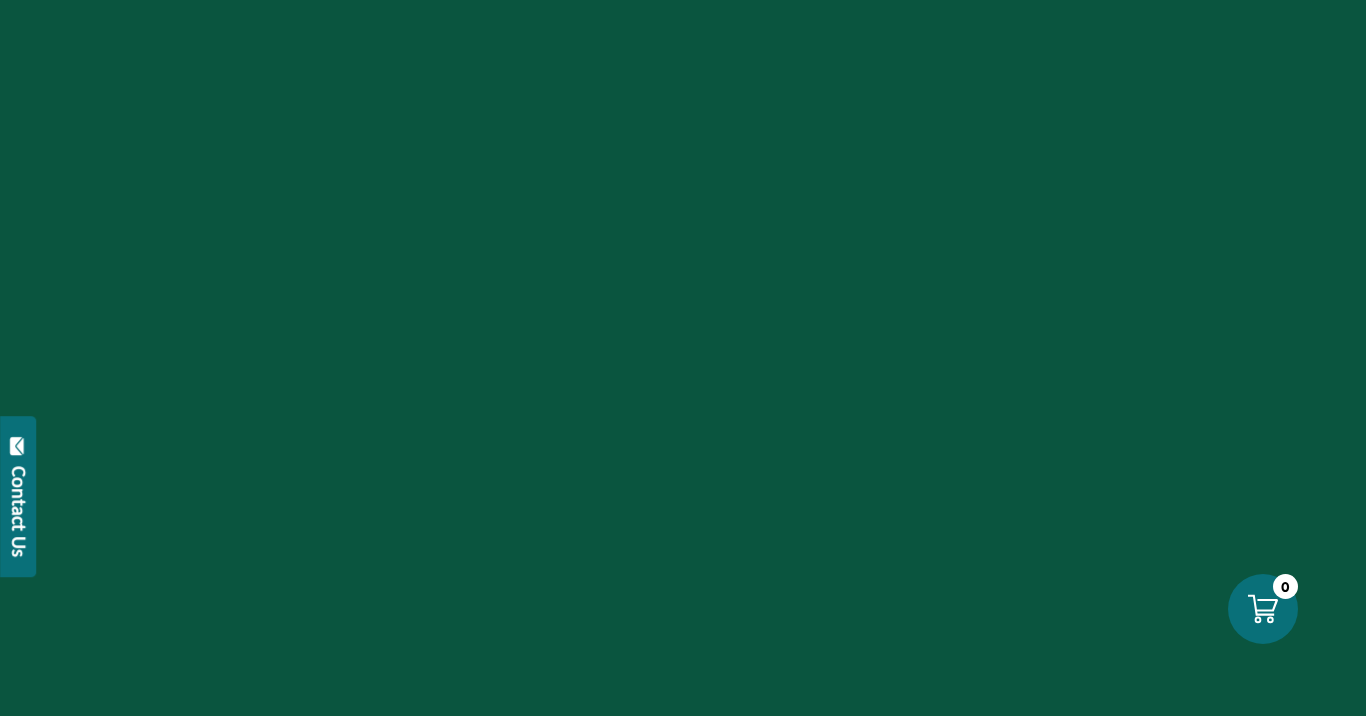 scroll, scrollTop: 0, scrollLeft: 0, axis: both 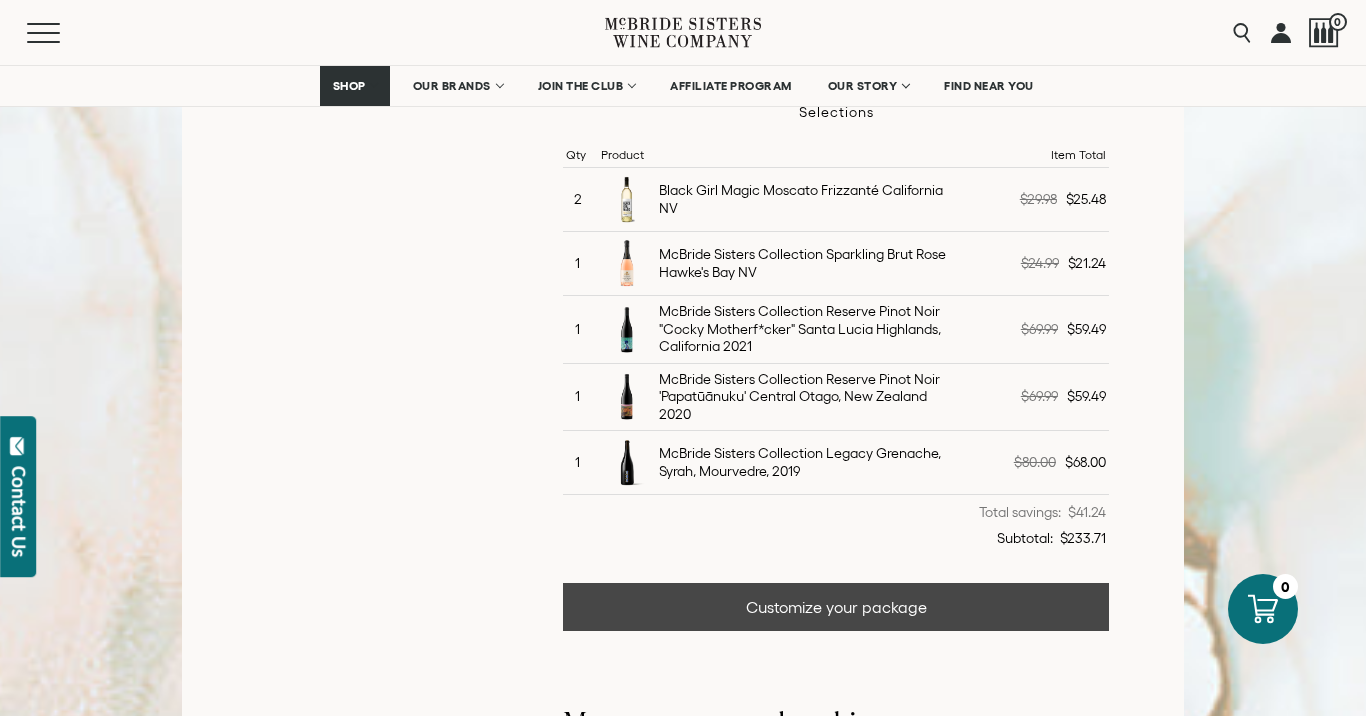 click on "Customize your package" at bounding box center [836, 607] 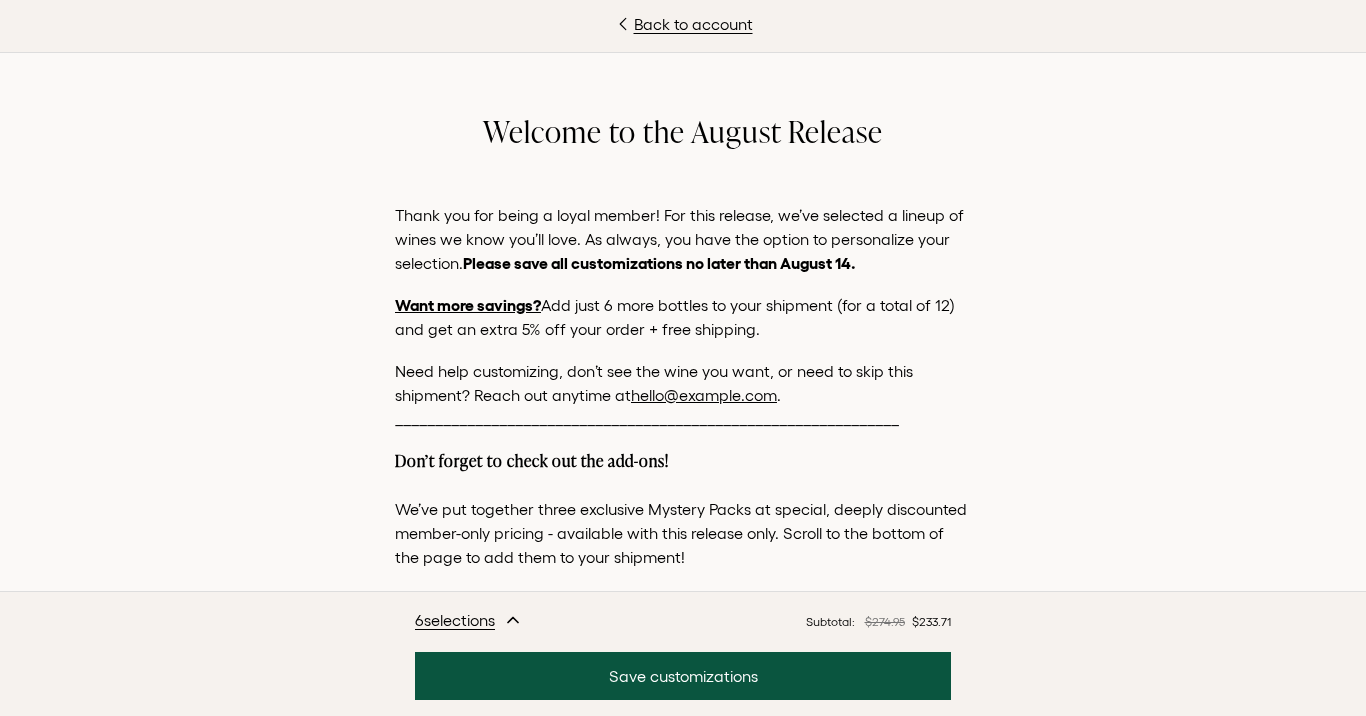scroll, scrollTop: 881, scrollLeft: 0, axis: vertical 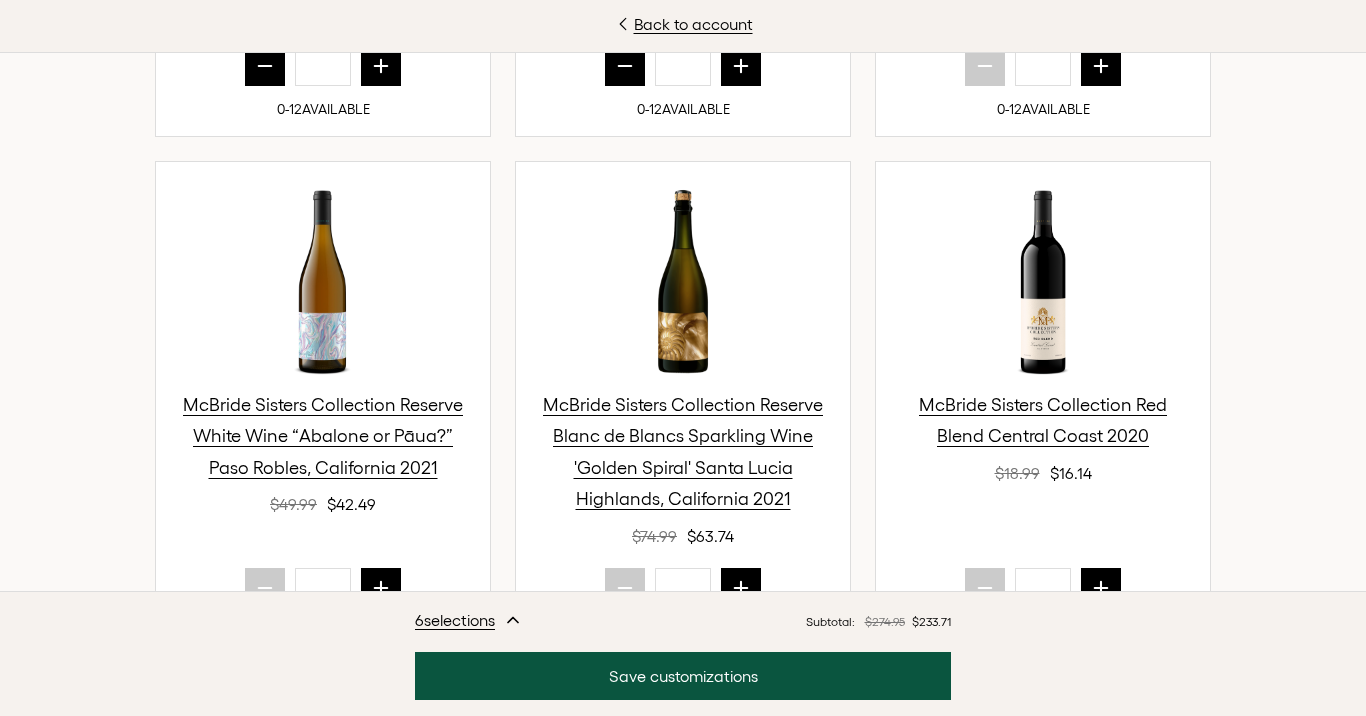 click 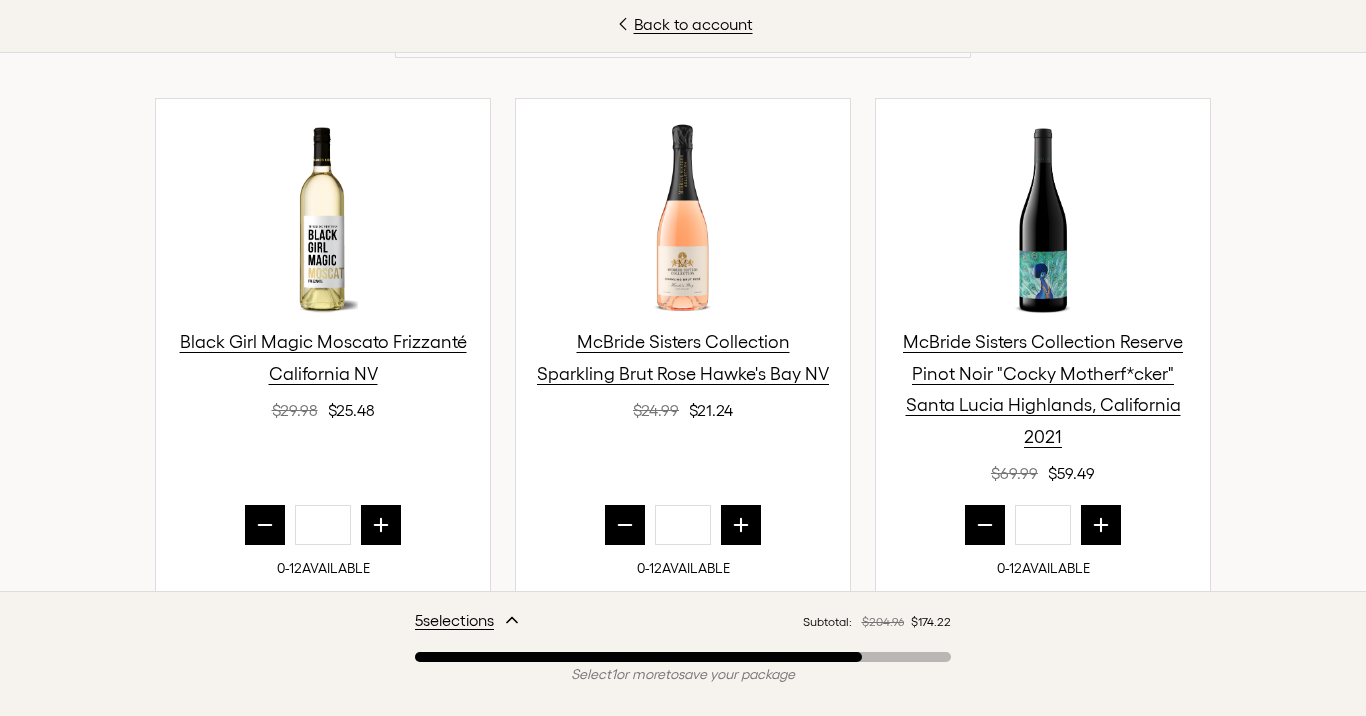 click on "McBride Sisters Collection Sparkling Brut Rose Hawke's Bay NV $[PRICE] $[PRICE]" at bounding box center [323, 302] 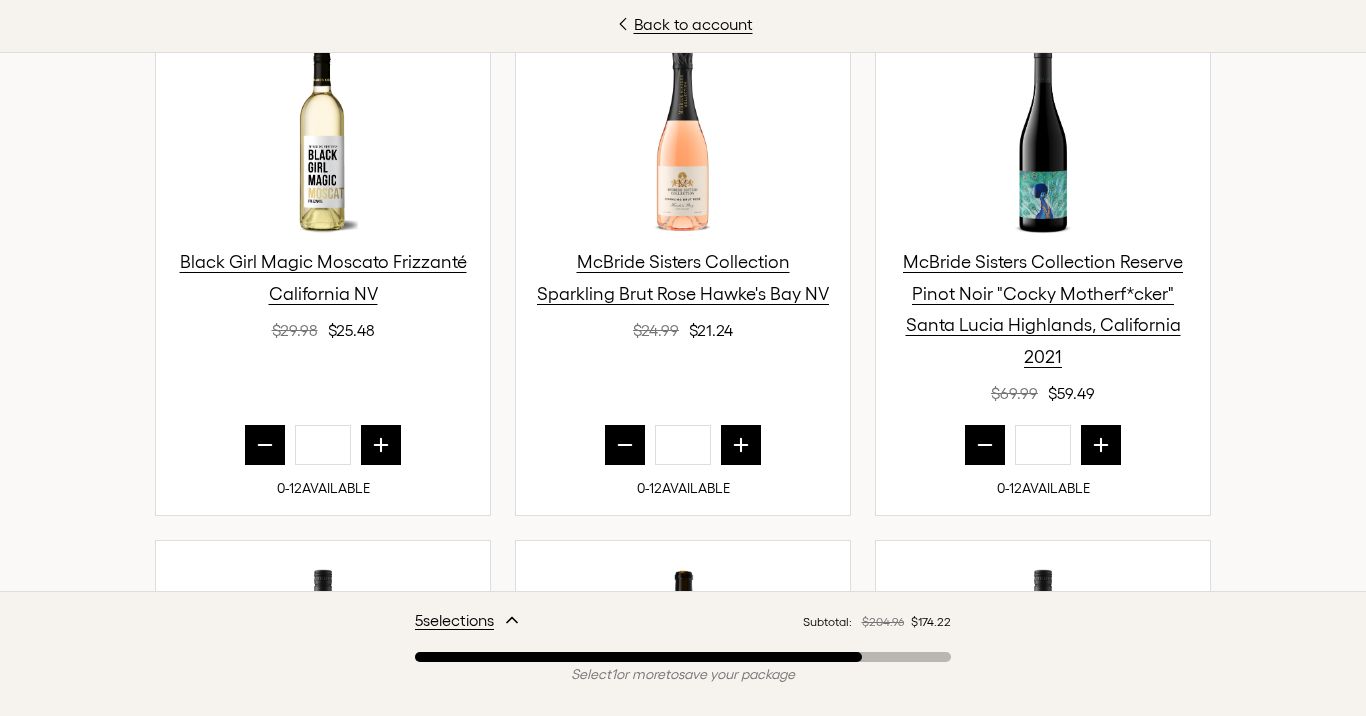 scroll, scrollTop: 791, scrollLeft: 0, axis: vertical 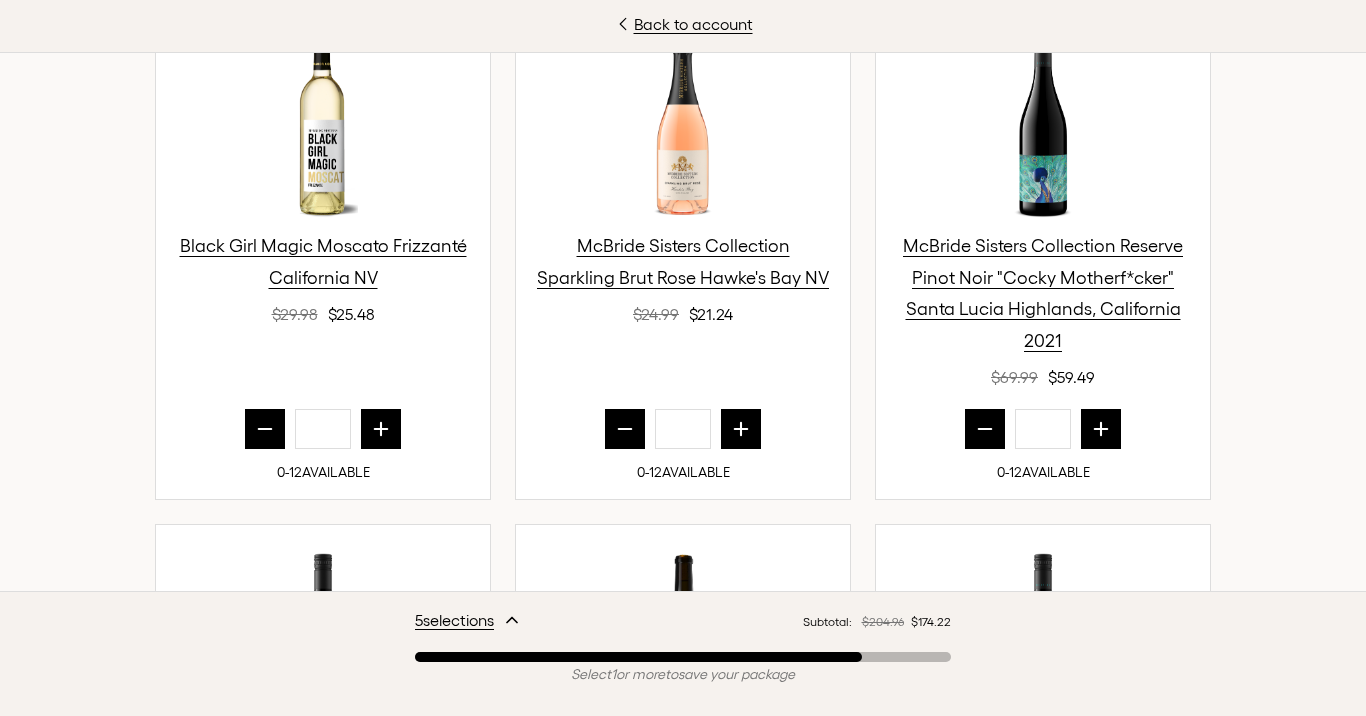 click 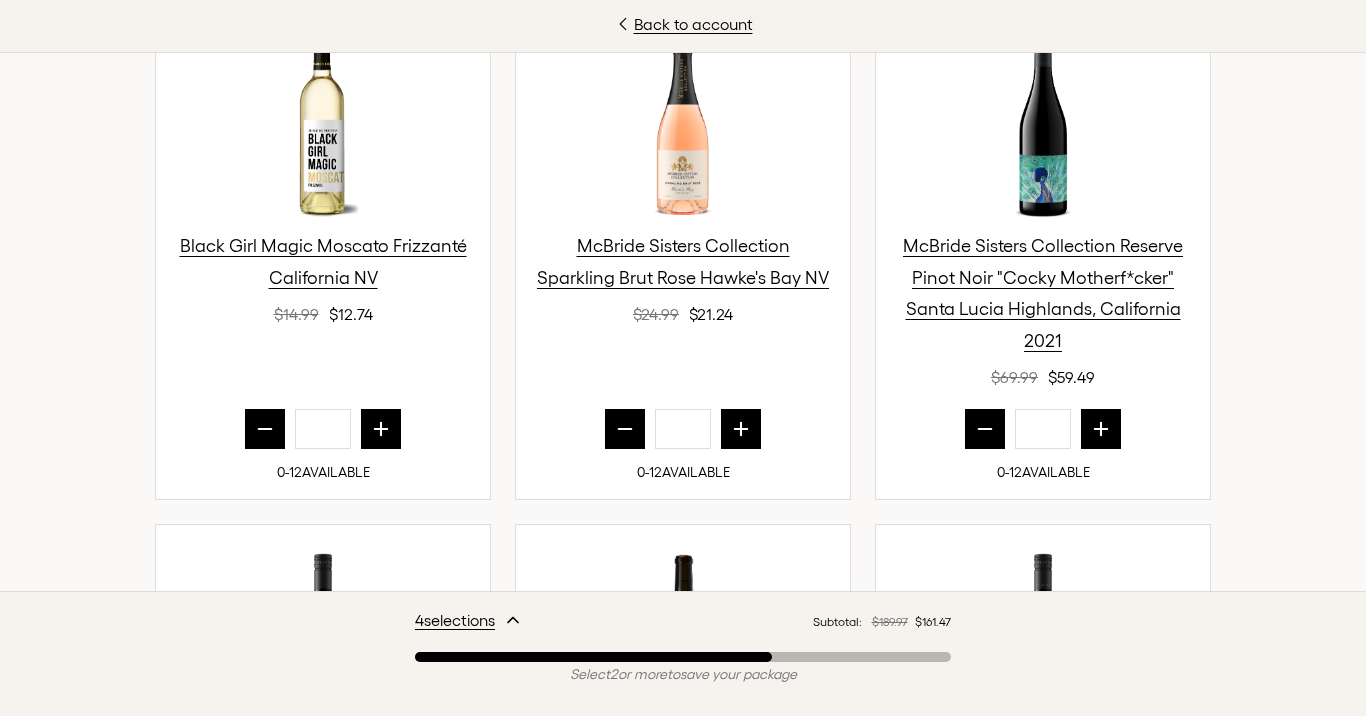 click 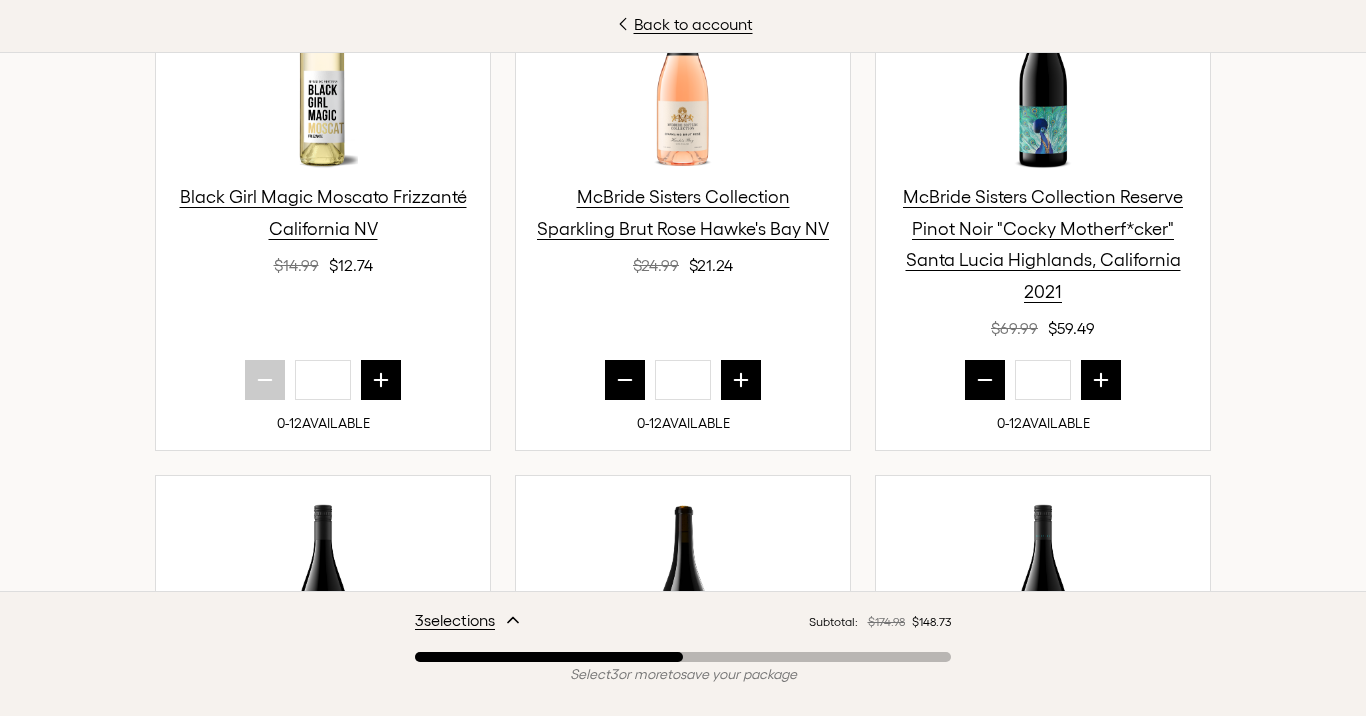 scroll, scrollTop: 854, scrollLeft: 0, axis: vertical 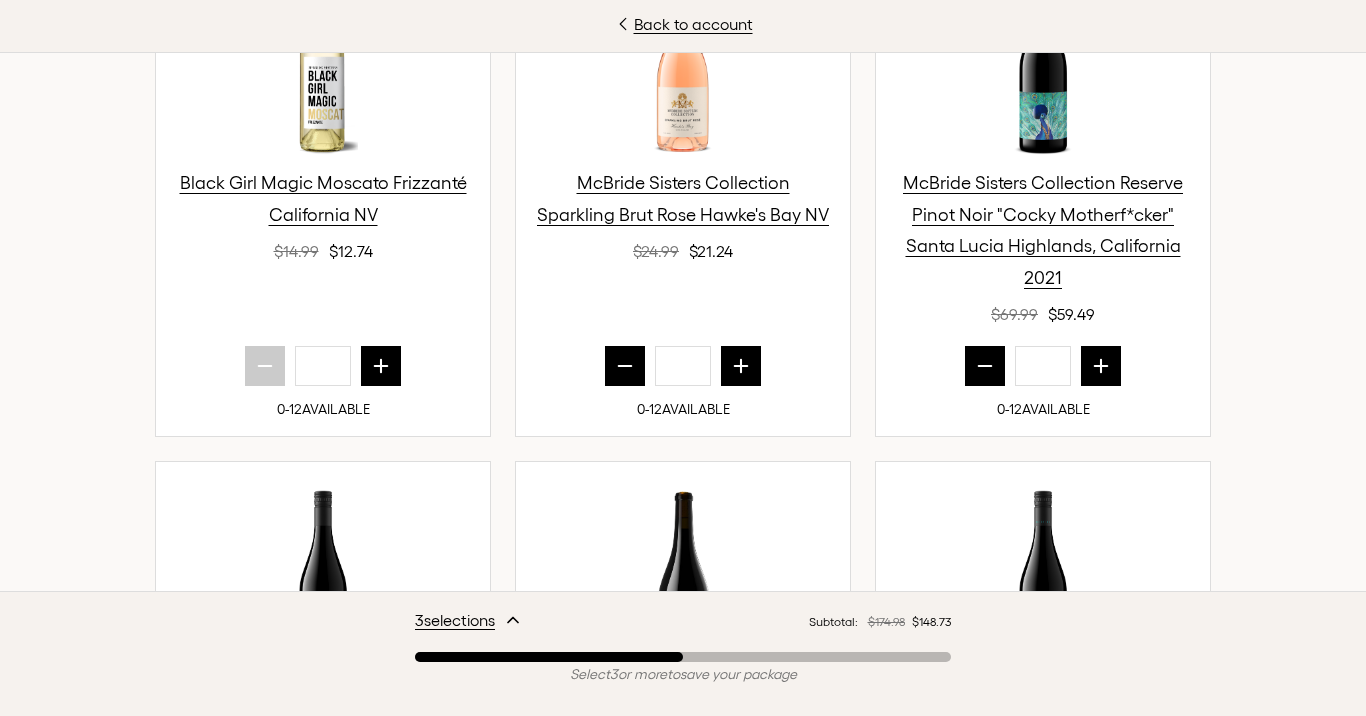 click at bounding box center [625, 366] 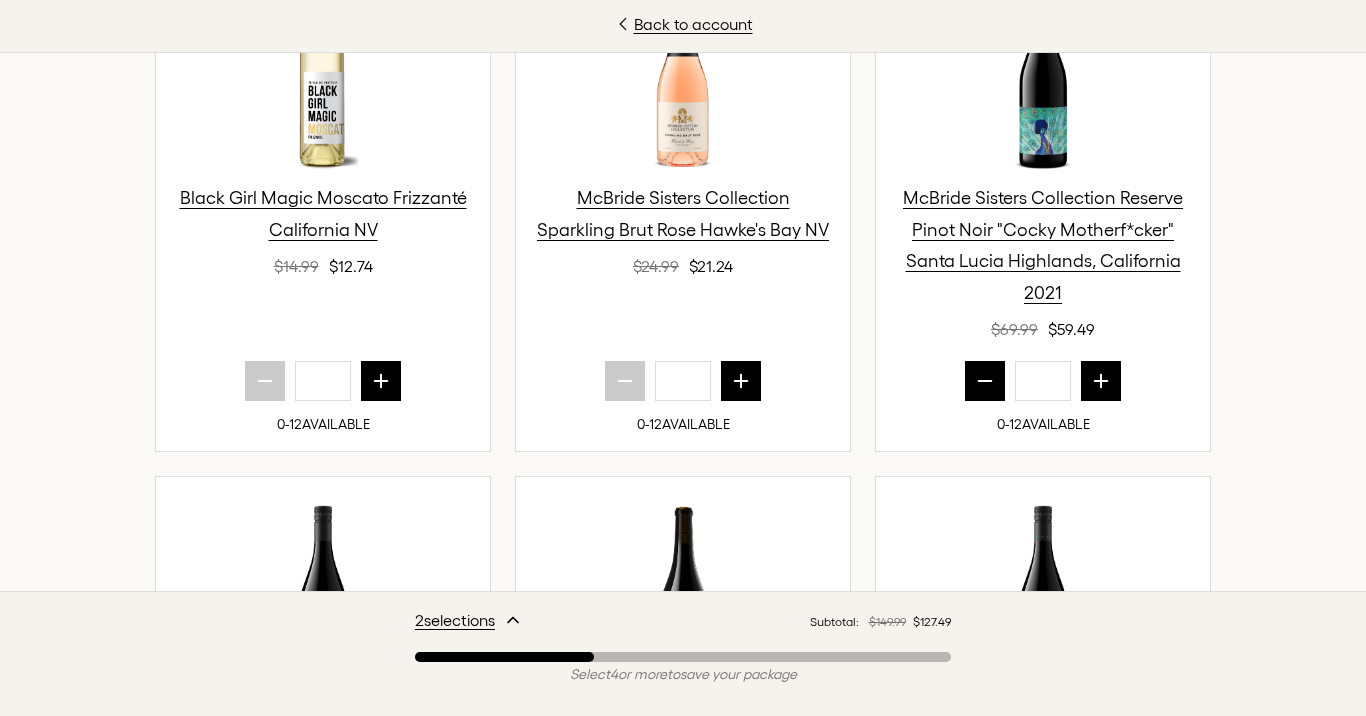 scroll, scrollTop: 807, scrollLeft: 0, axis: vertical 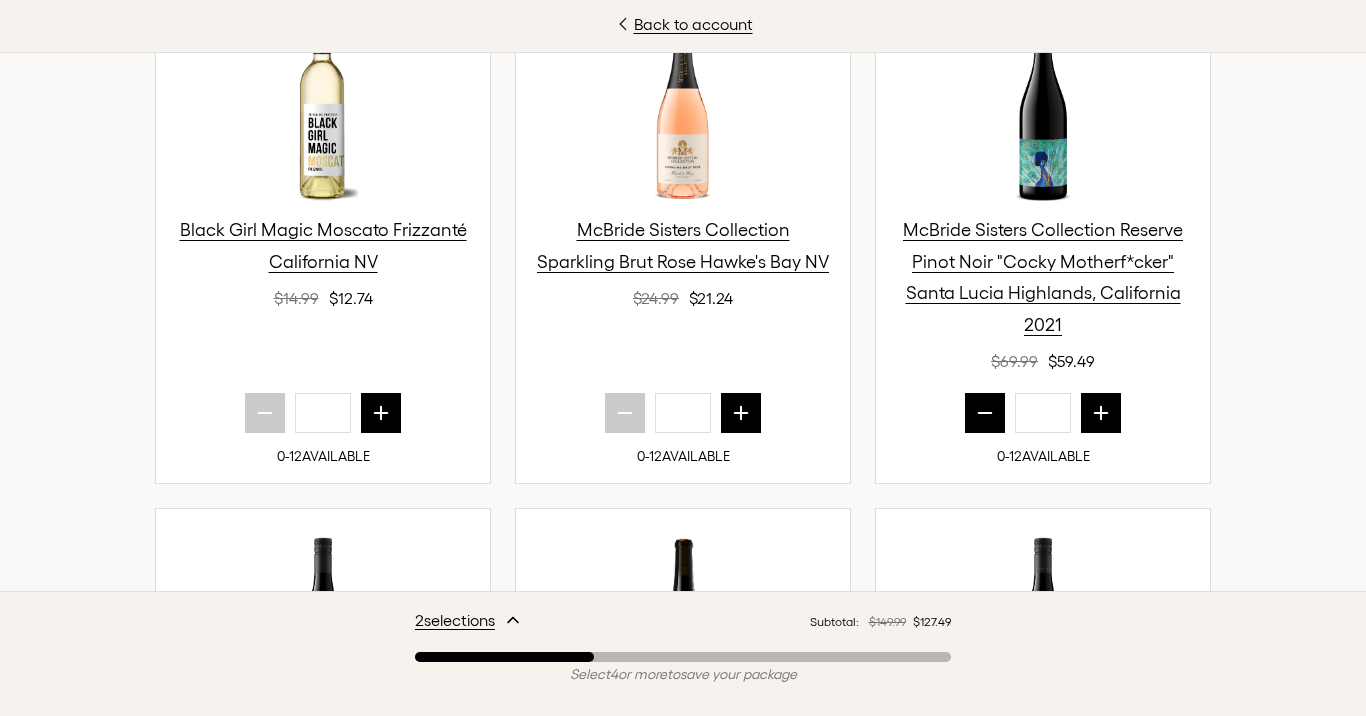 click at bounding box center [985, 413] 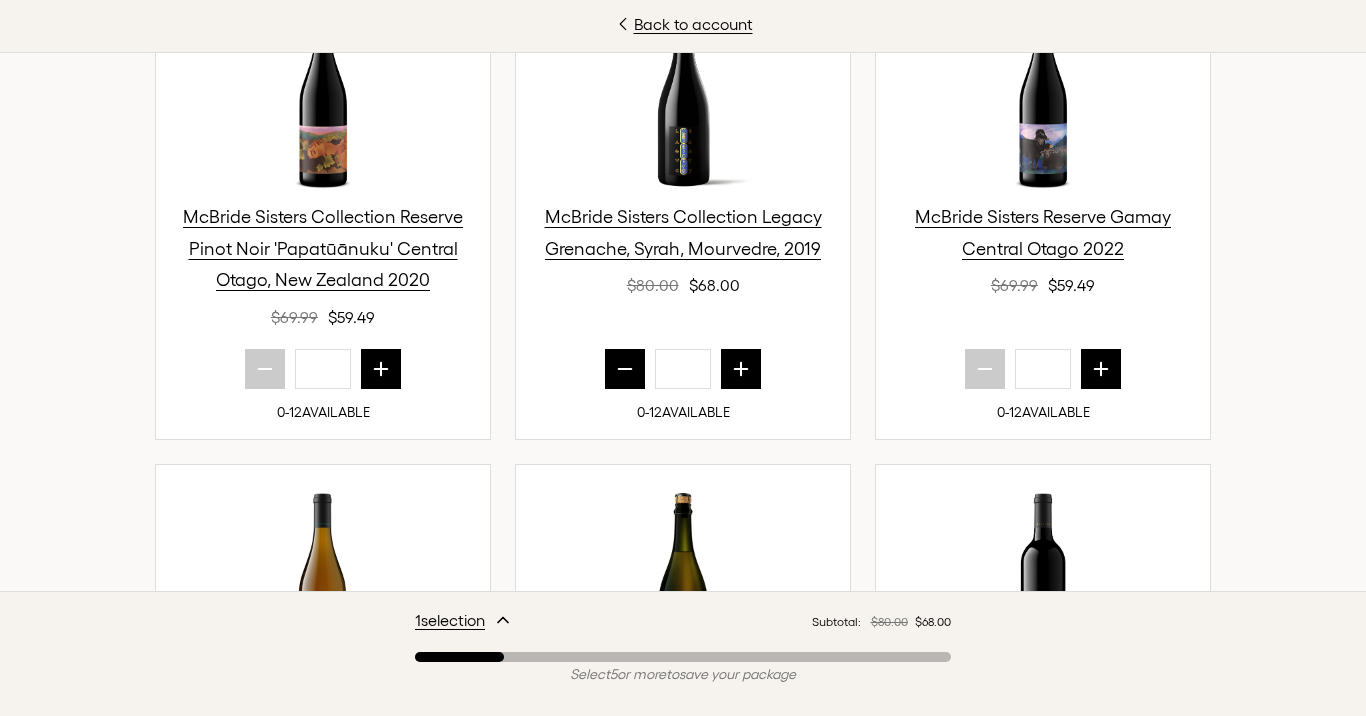 scroll, scrollTop: 1366, scrollLeft: 0, axis: vertical 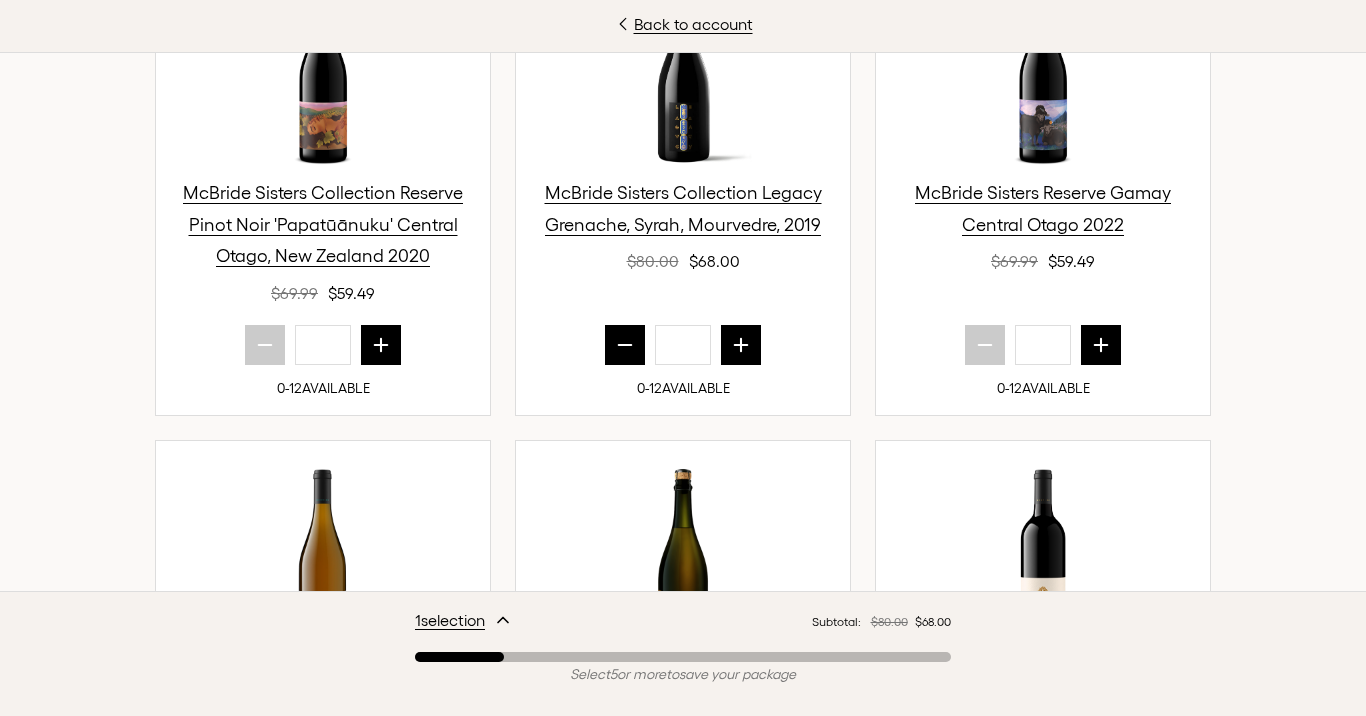 click 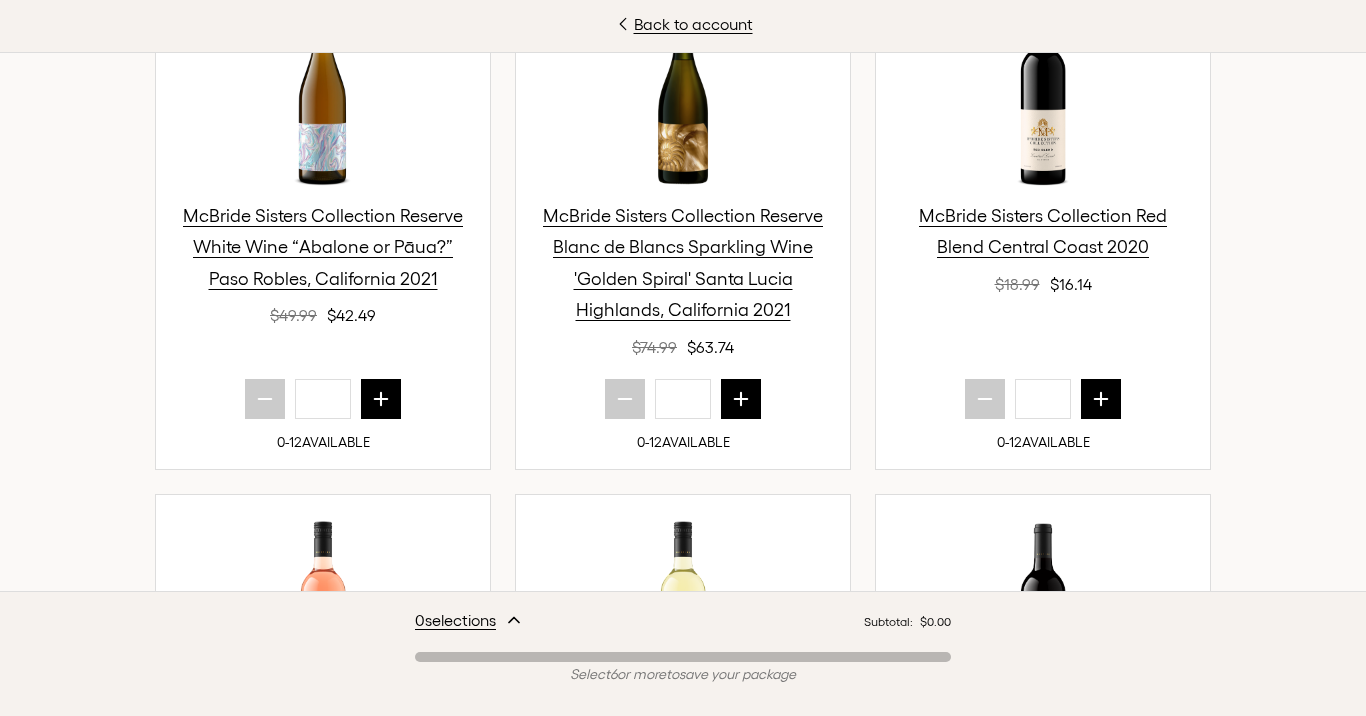 scroll, scrollTop: 1817, scrollLeft: 0, axis: vertical 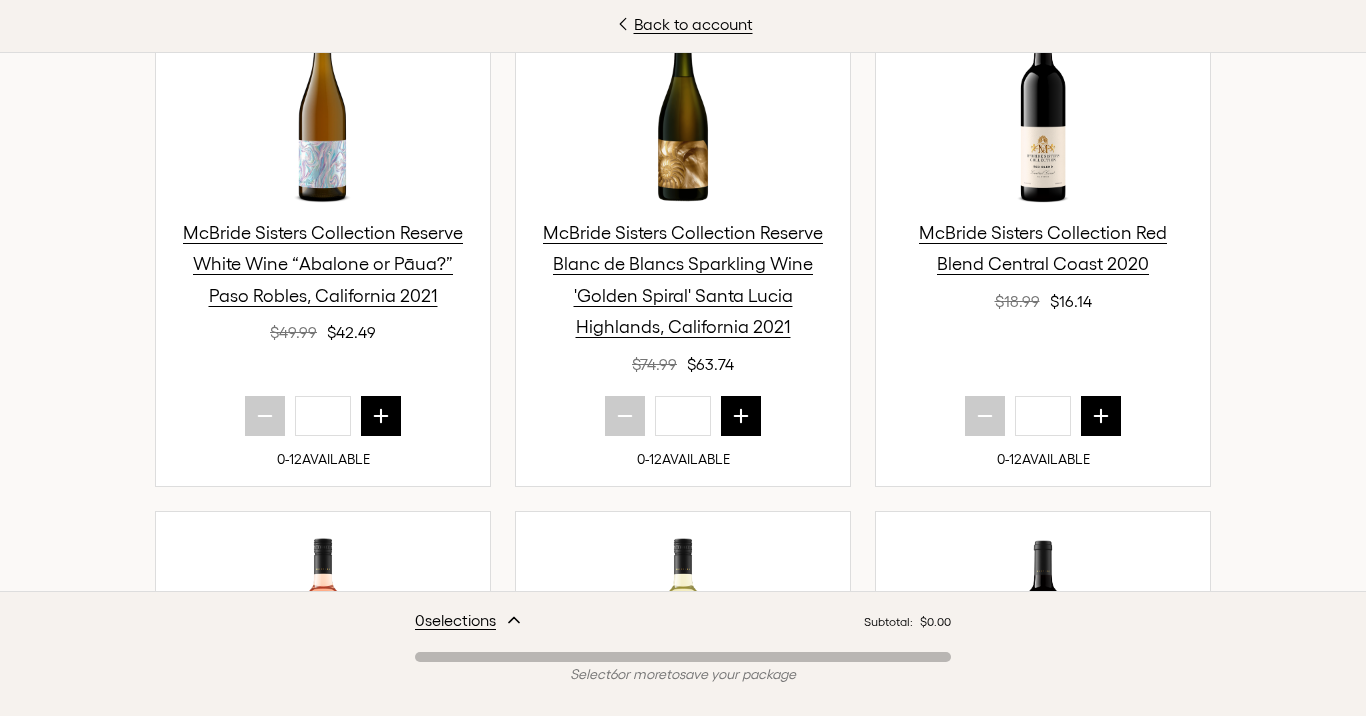 click at bounding box center (381, 416) 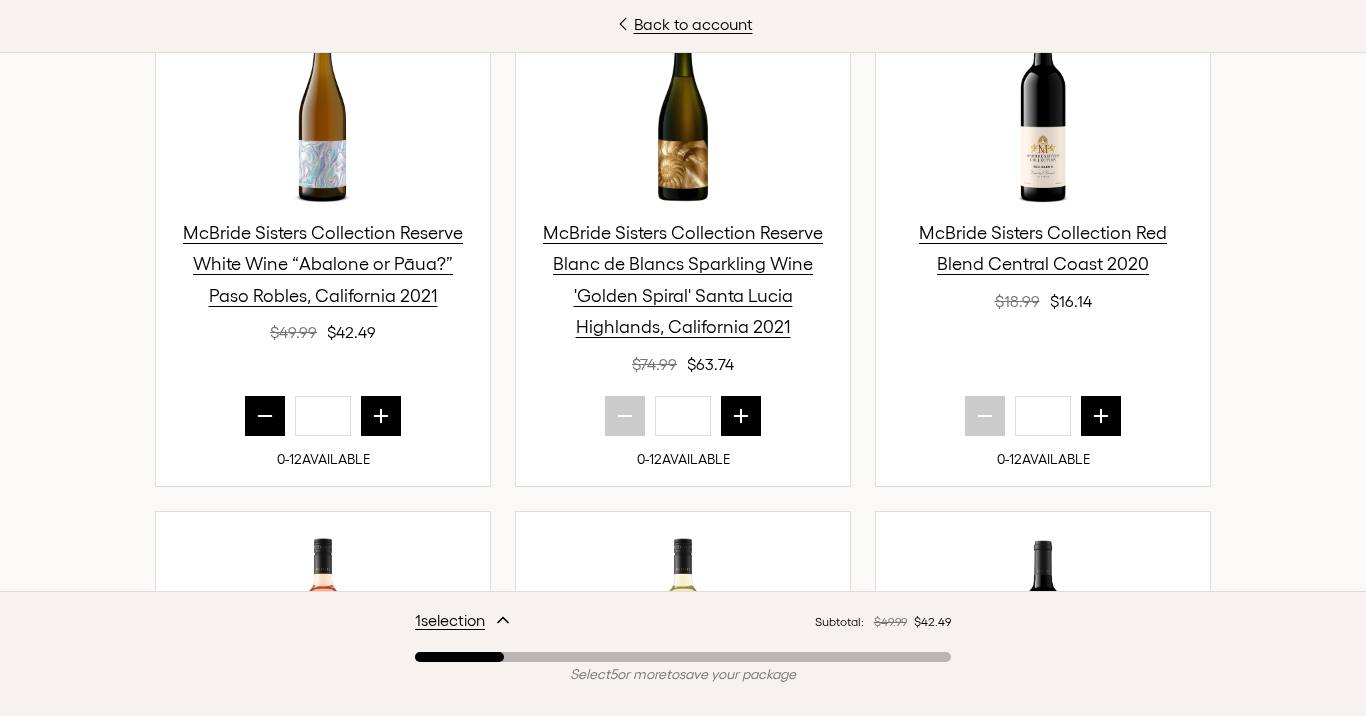 click at bounding box center (381, 416) 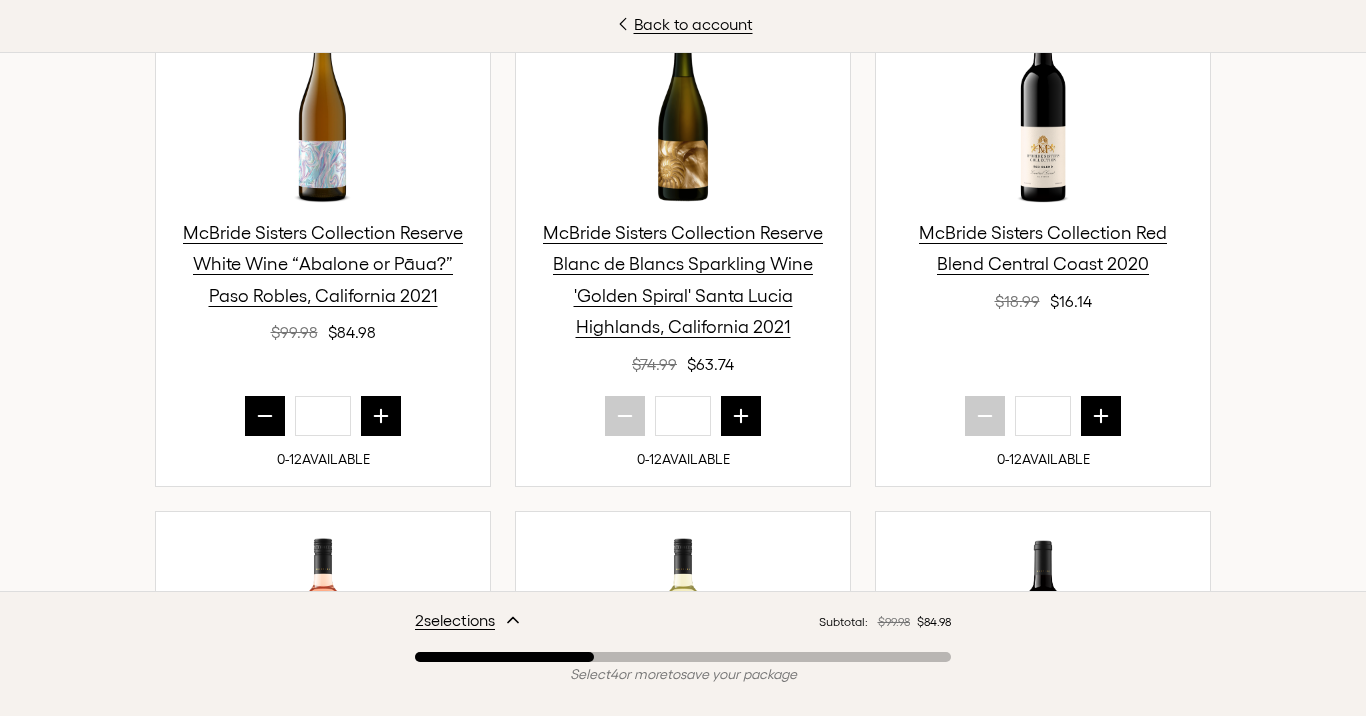 click at bounding box center (381, 416) 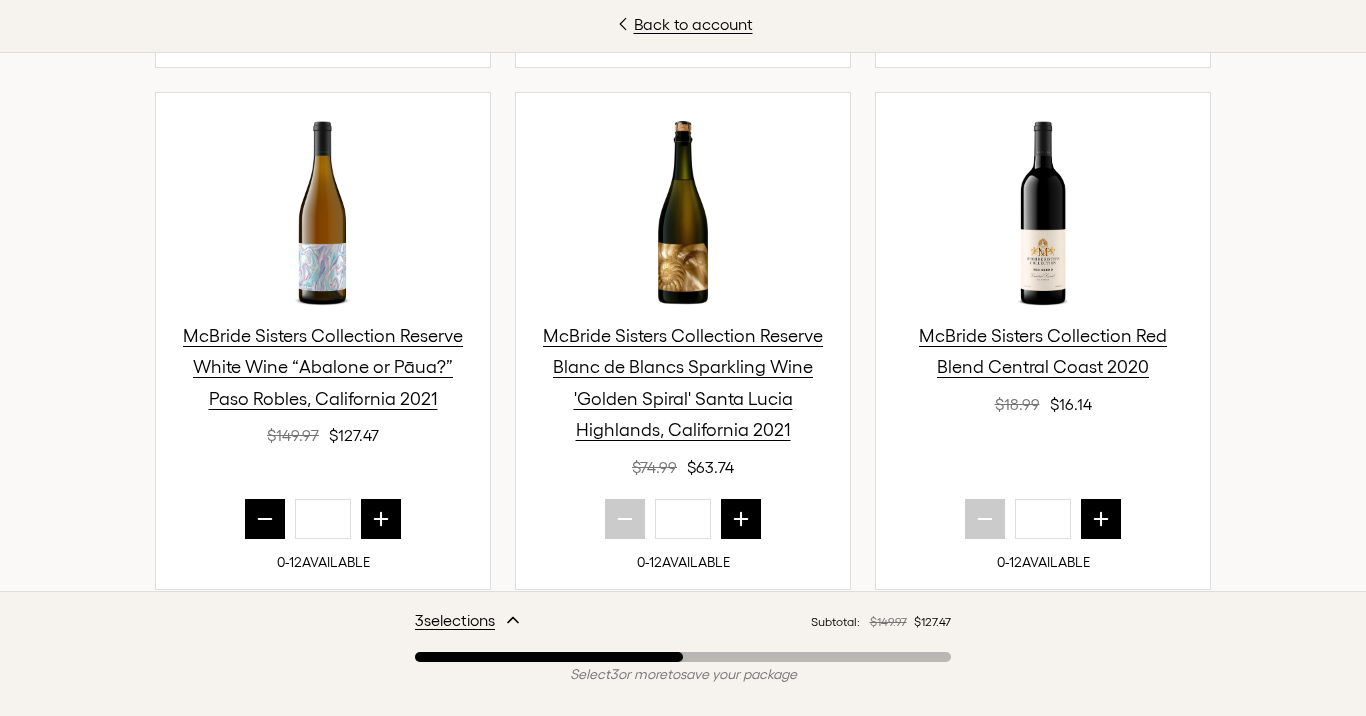 scroll, scrollTop: 1778, scrollLeft: 0, axis: vertical 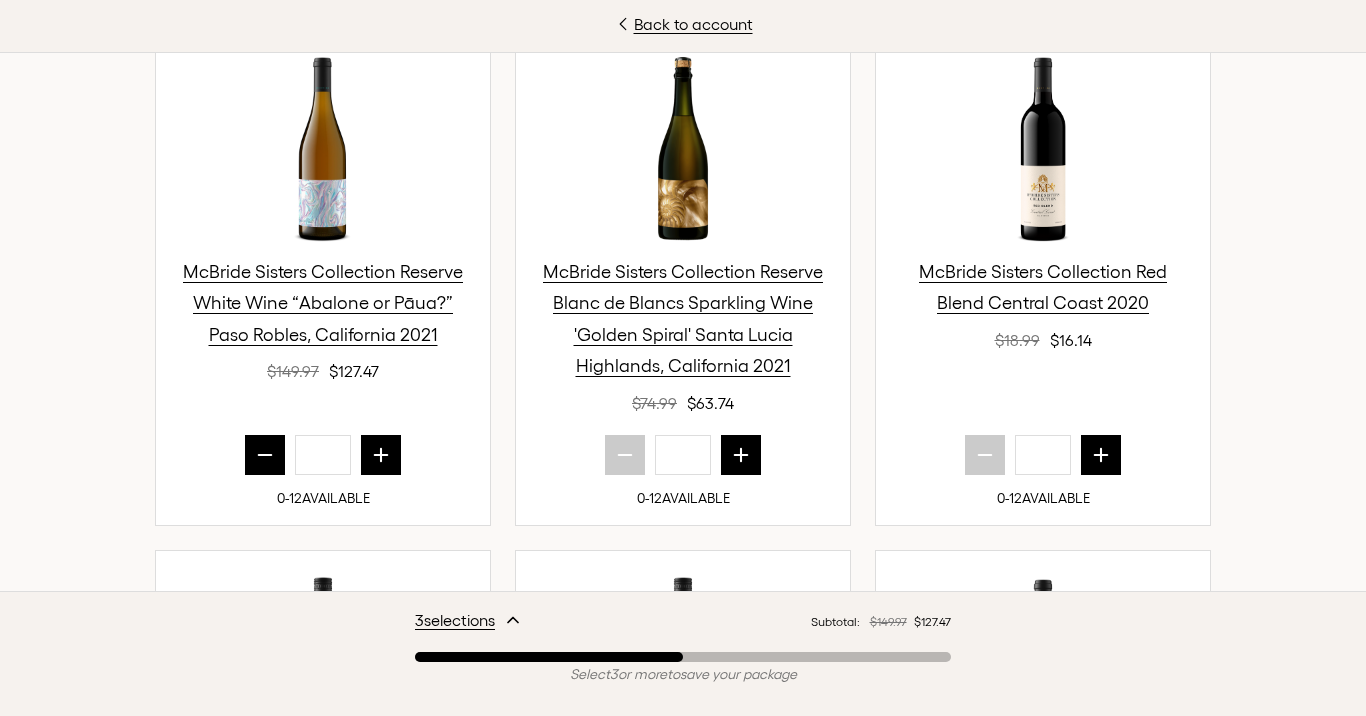 click 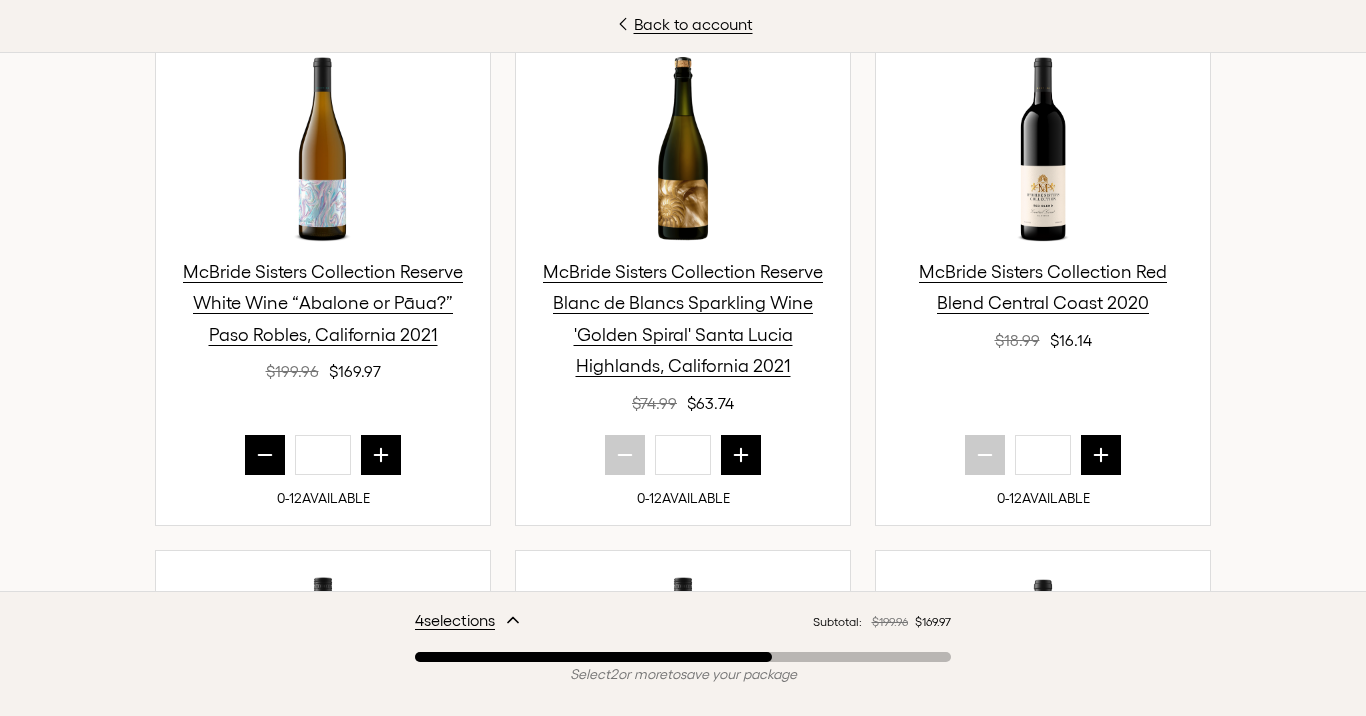 click 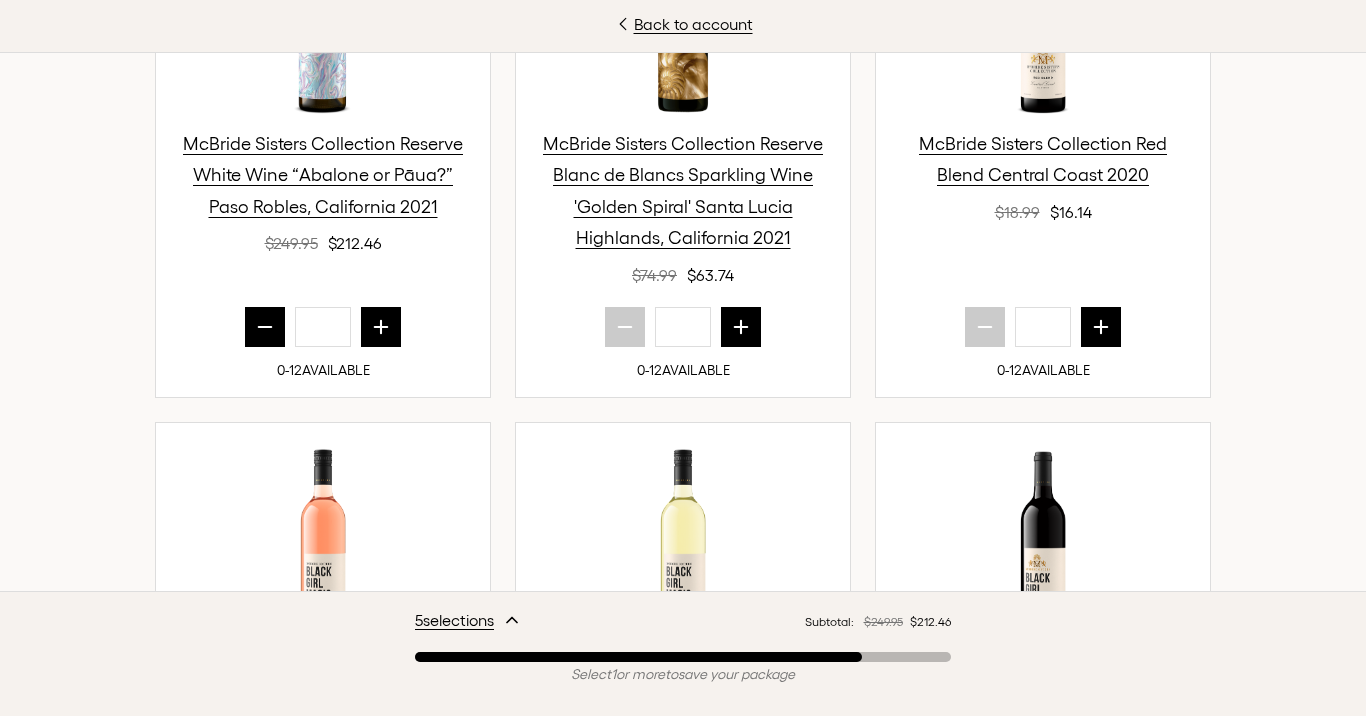 scroll, scrollTop: 1896, scrollLeft: 0, axis: vertical 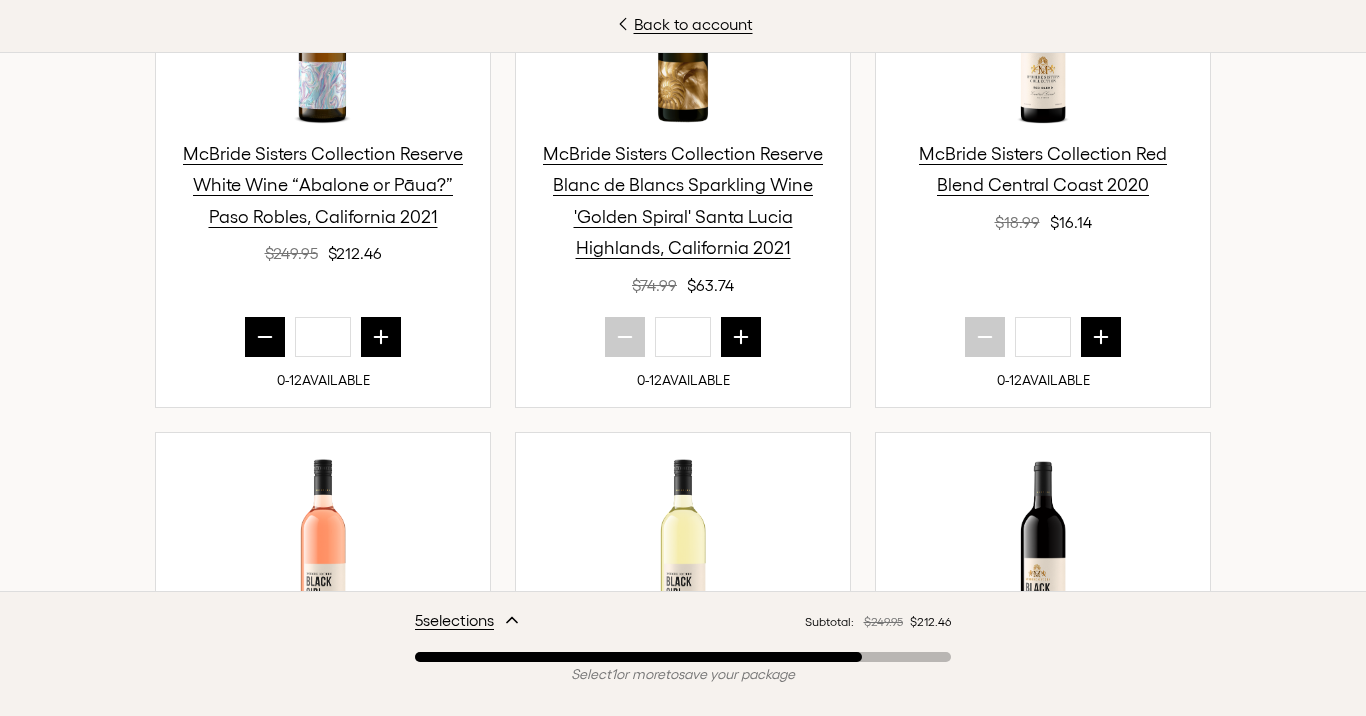click 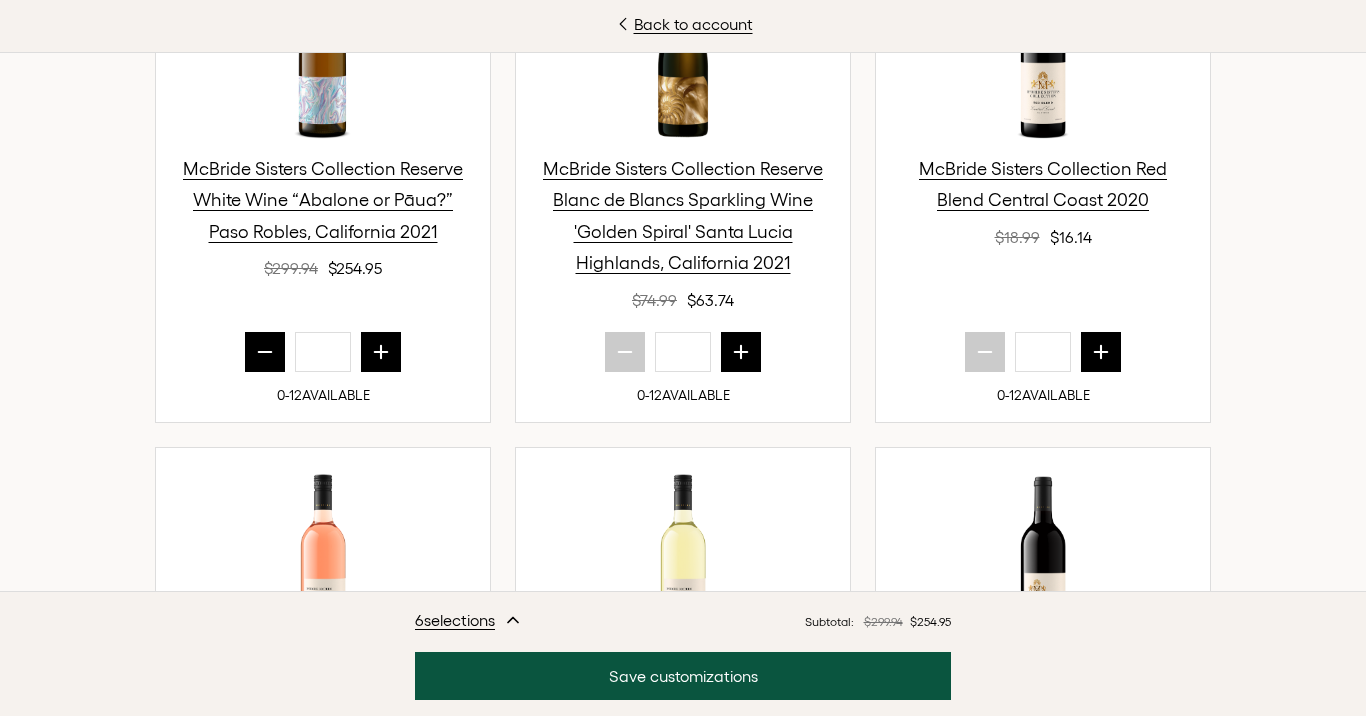 scroll, scrollTop: 1847, scrollLeft: 0, axis: vertical 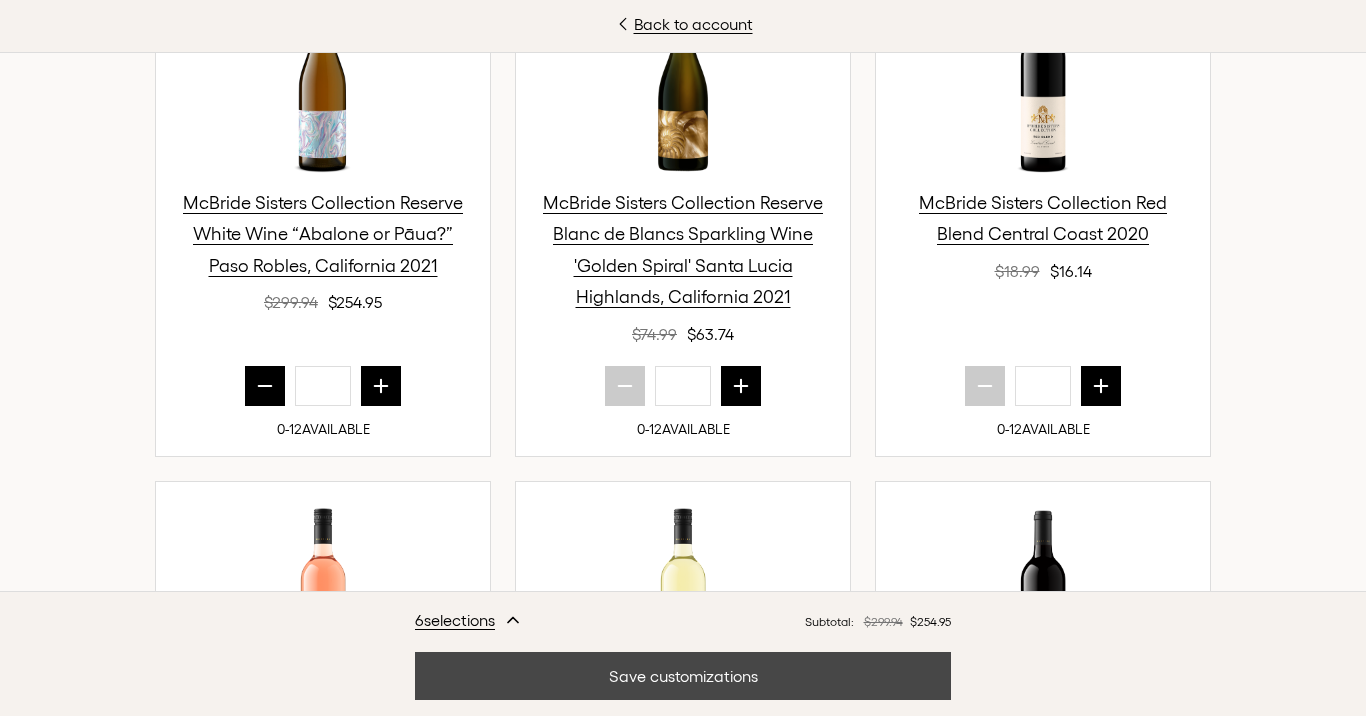 click on "Save customizations" at bounding box center (683, 676) 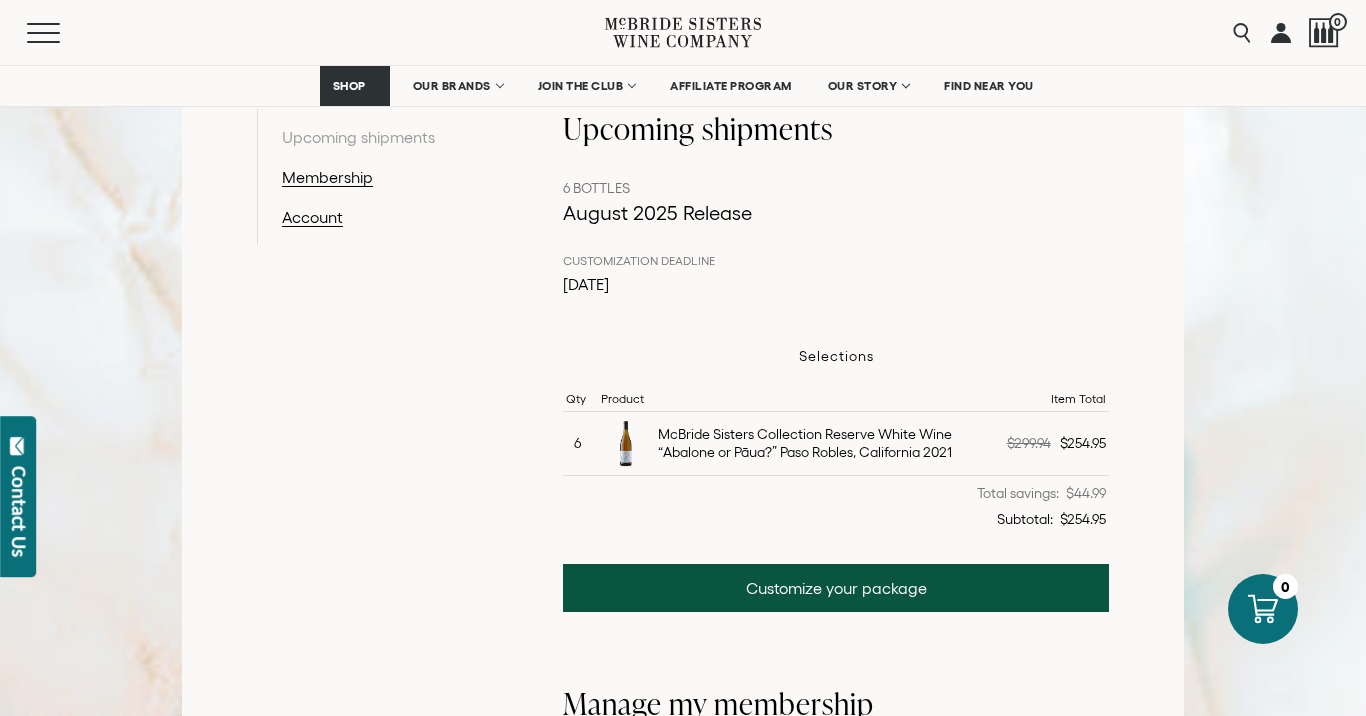 scroll, scrollTop: 394, scrollLeft: 0, axis: vertical 